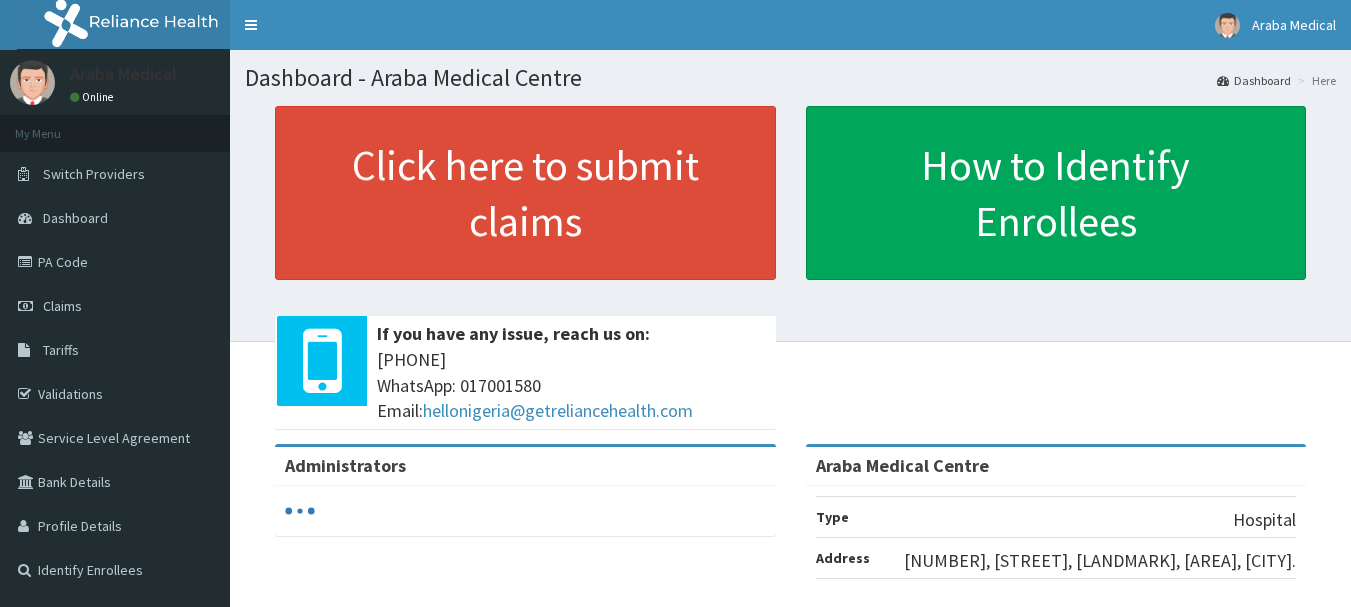 scroll, scrollTop: 0, scrollLeft: 0, axis: both 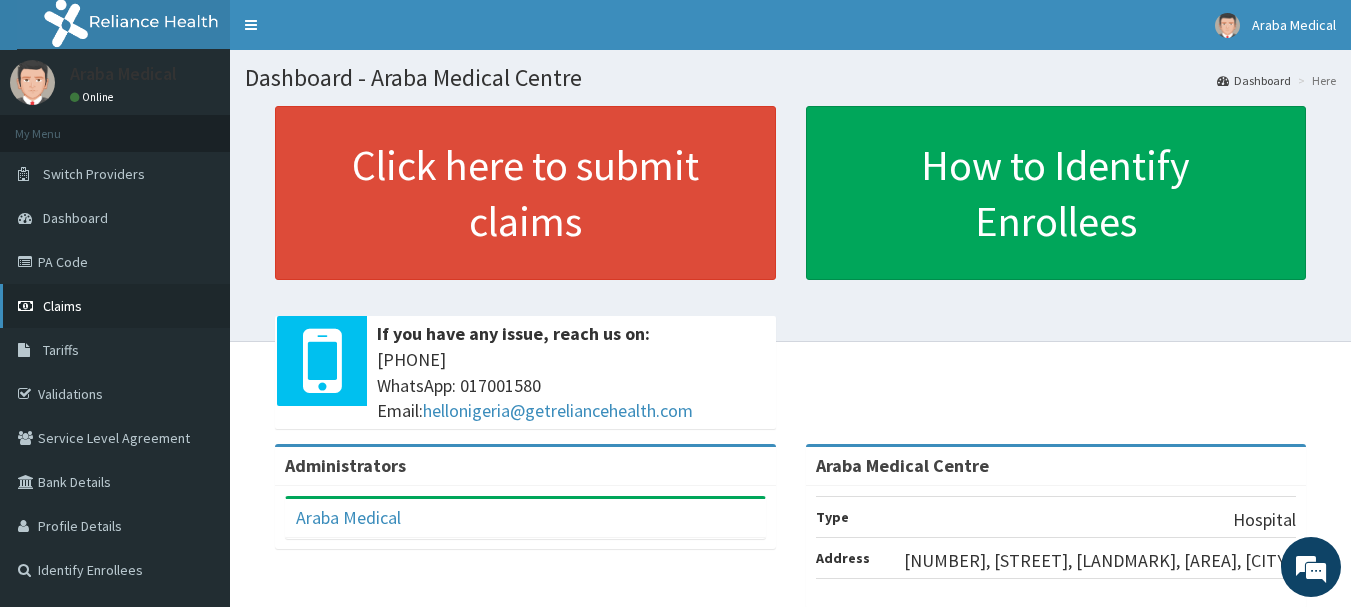 click on "Claims" at bounding box center (62, 306) 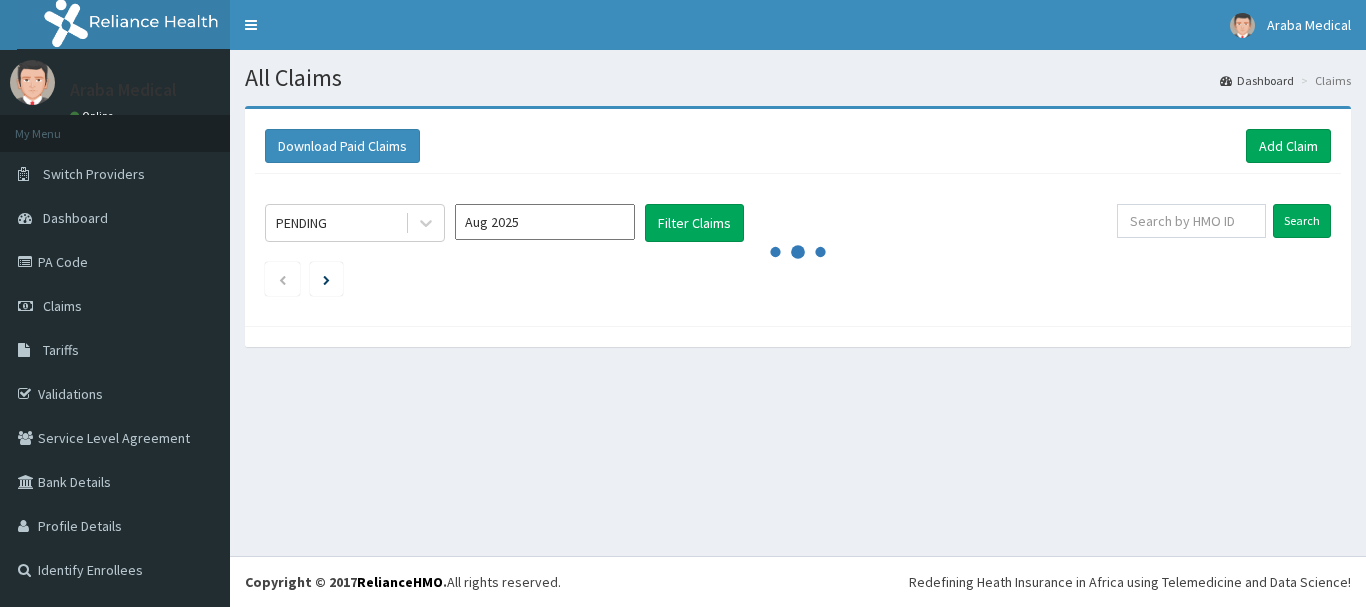scroll, scrollTop: 0, scrollLeft: 0, axis: both 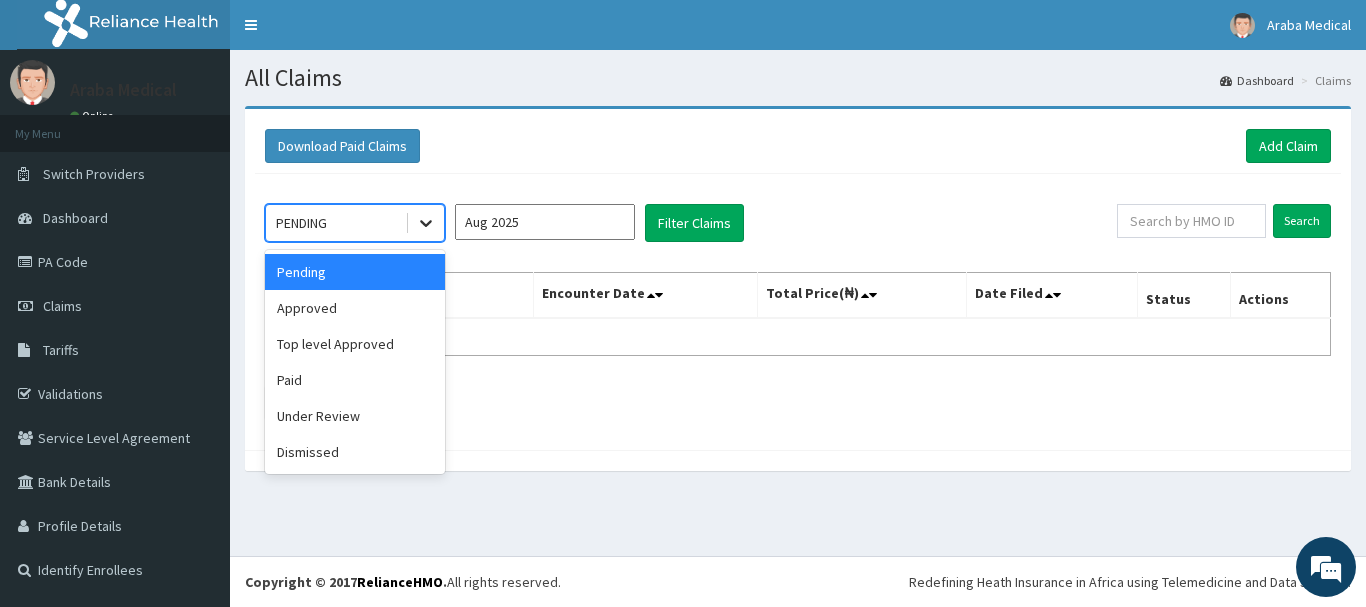 click 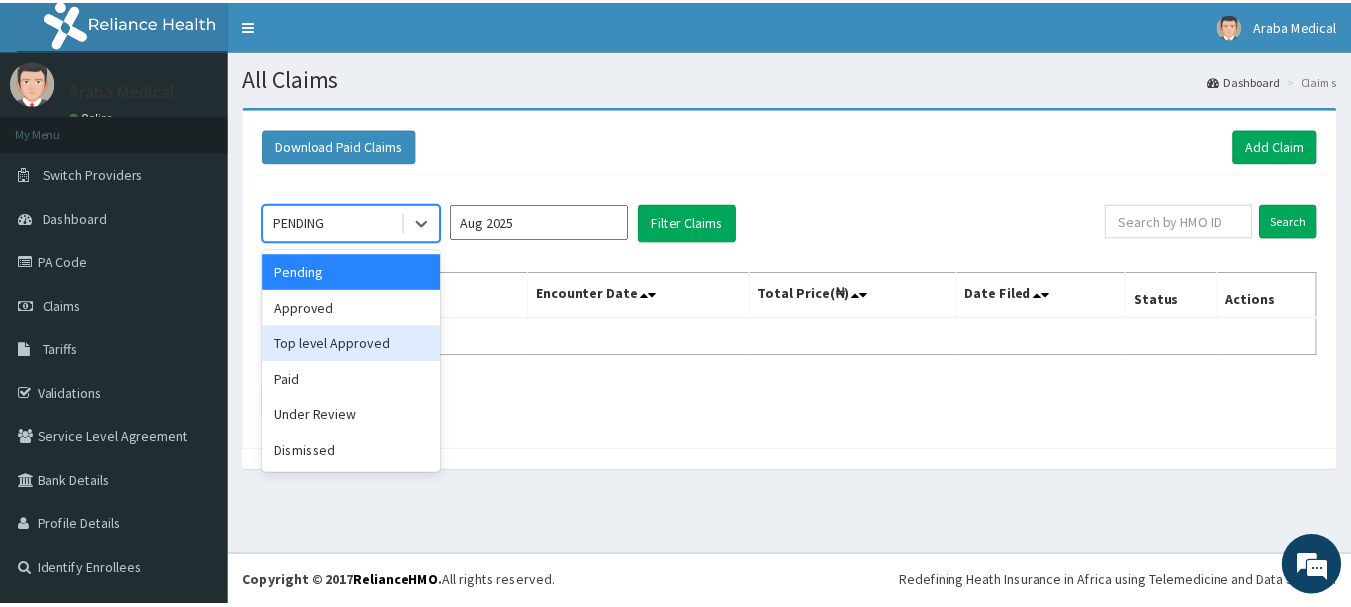 scroll, scrollTop: 0, scrollLeft: 0, axis: both 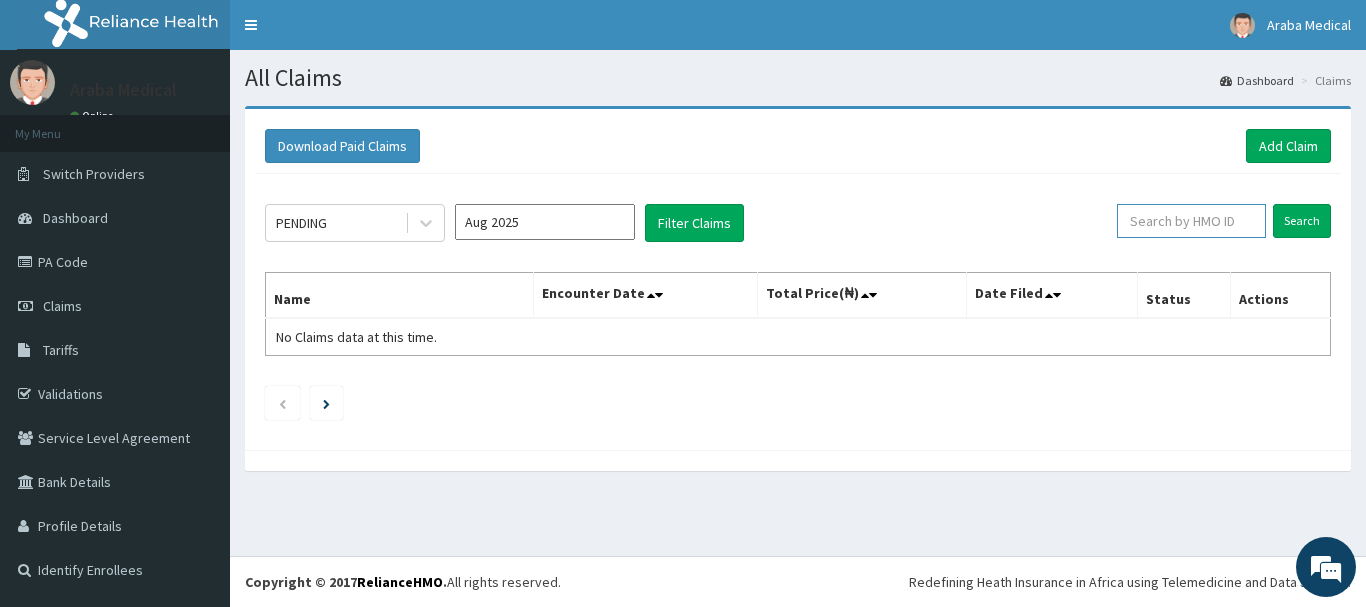 click at bounding box center [1191, 221] 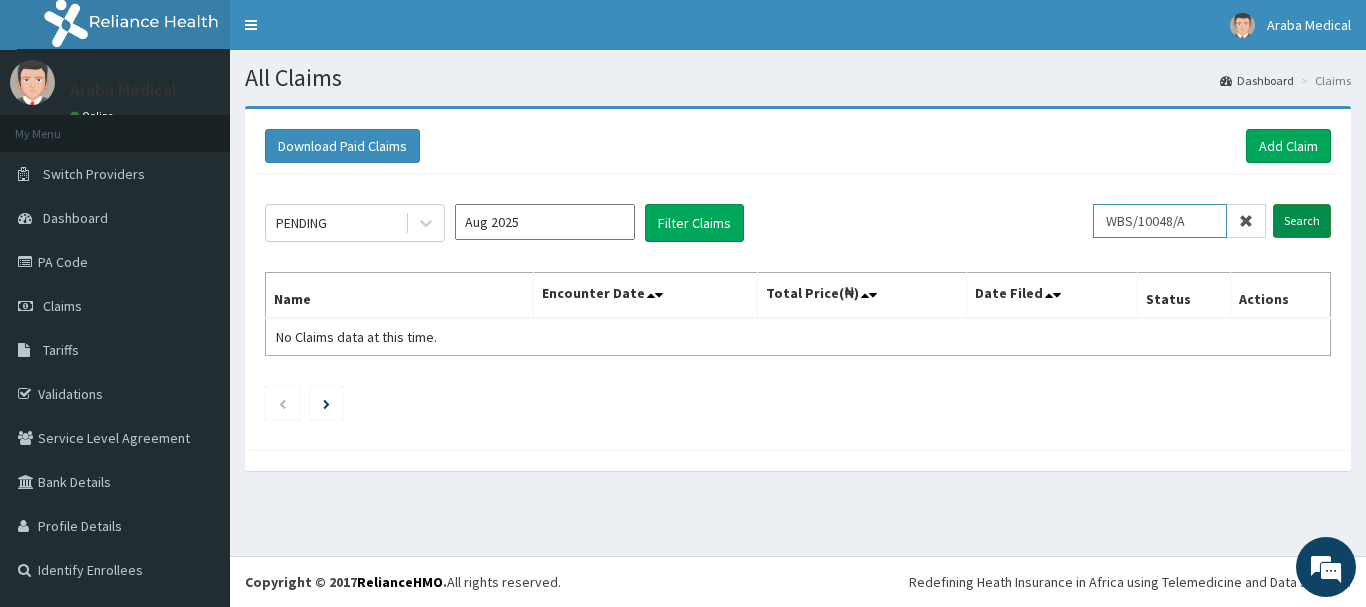 type on "WBS/10048/A" 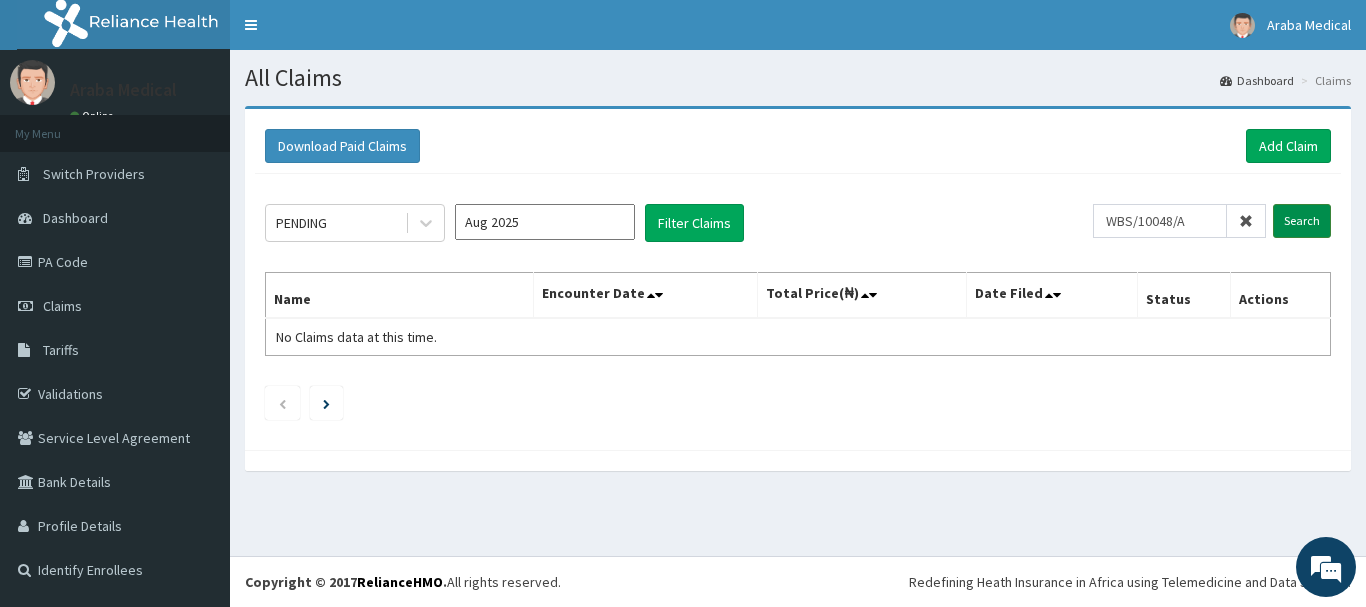 click on "Search" at bounding box center [1302, 221] 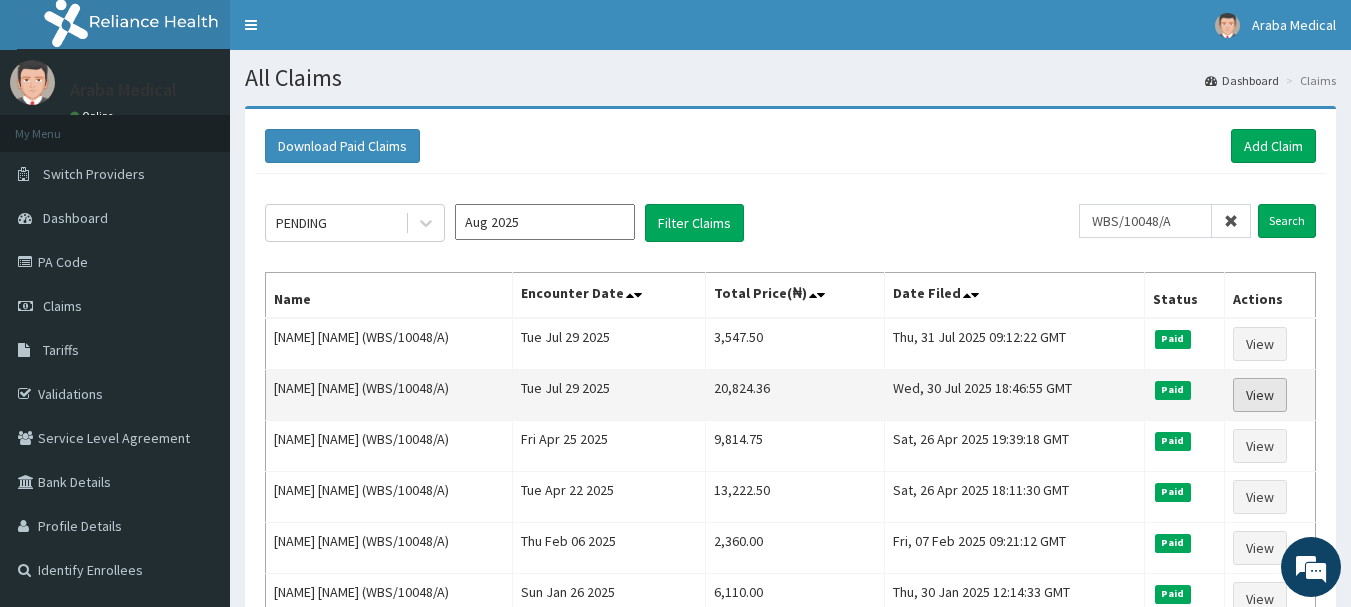 click on "View" at bounding box center [1260, 395] 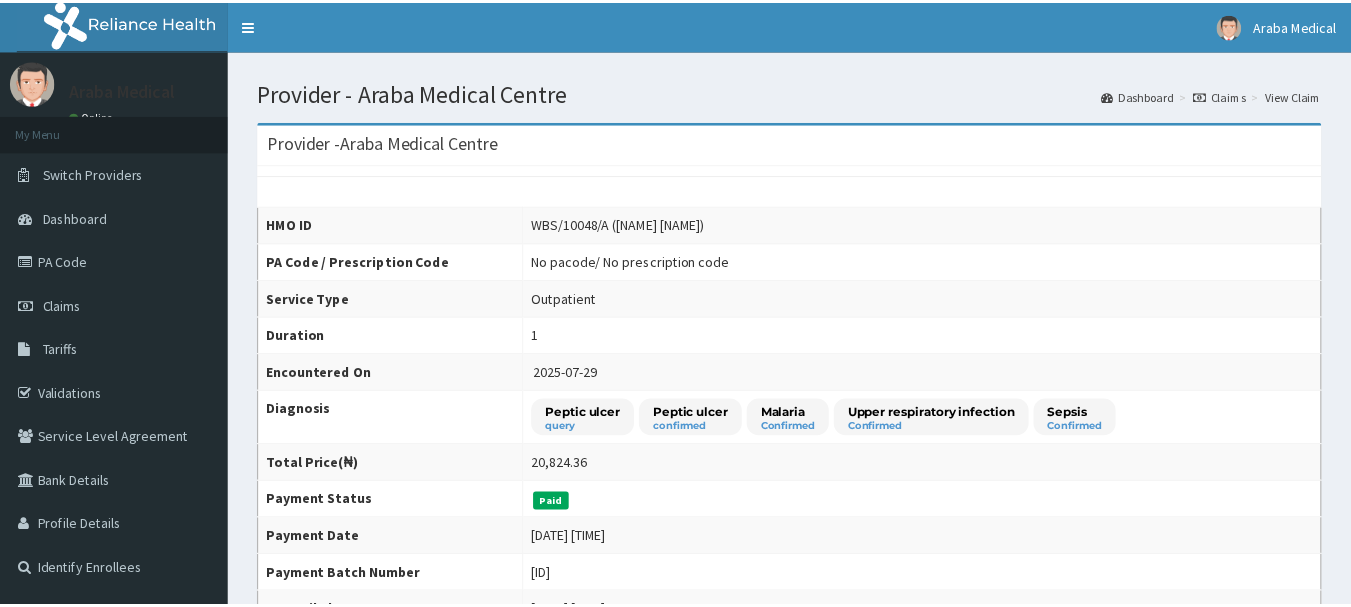 scroll, scrollTop: 0, scrollLeft: 0, axis: both 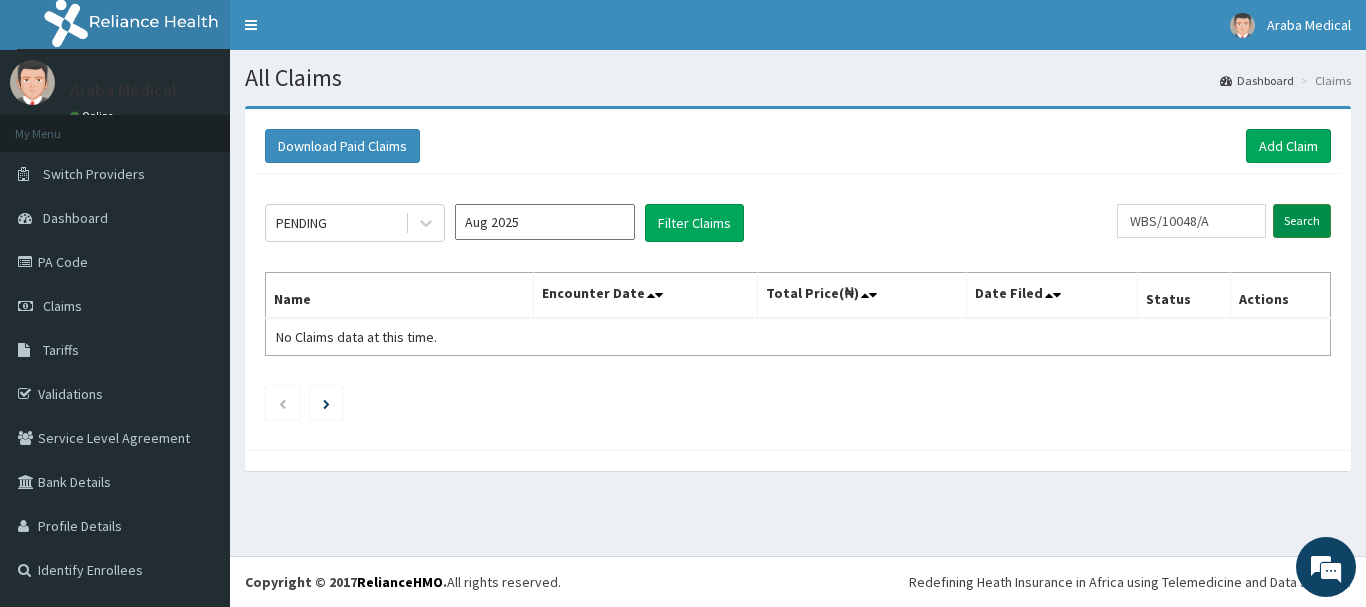 click on "Search" at bounding box center [1302, 221] 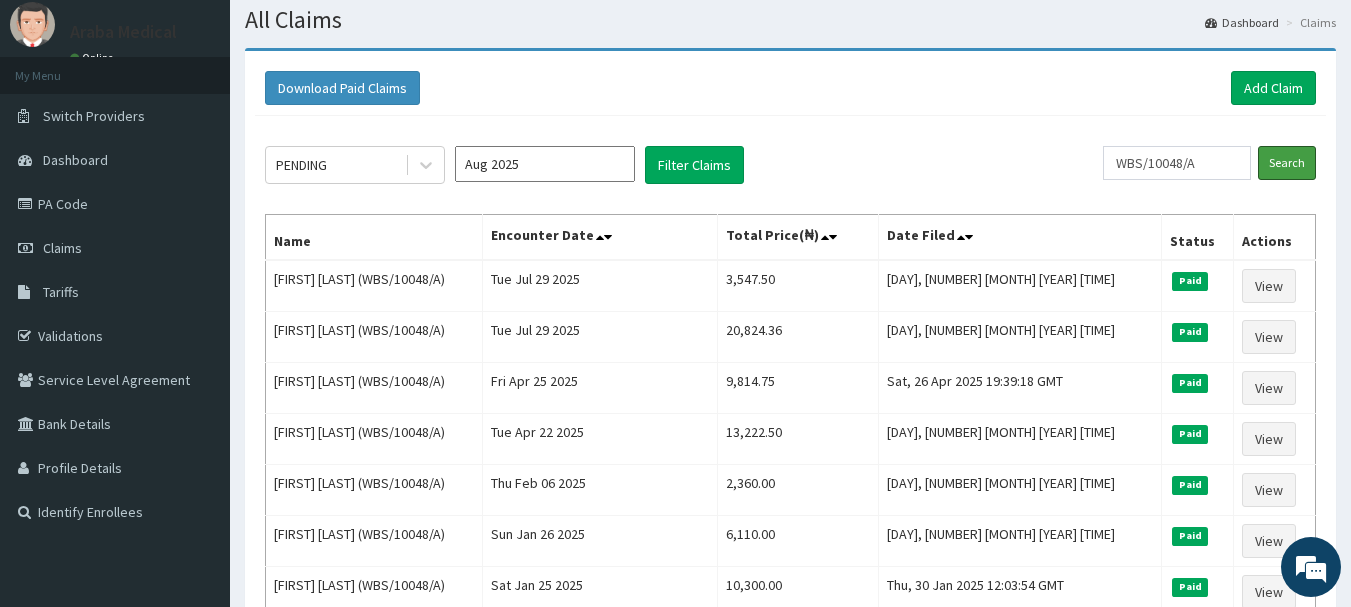 scroll, scrollTop: 63, scrollLeft: 0, axis: vertical 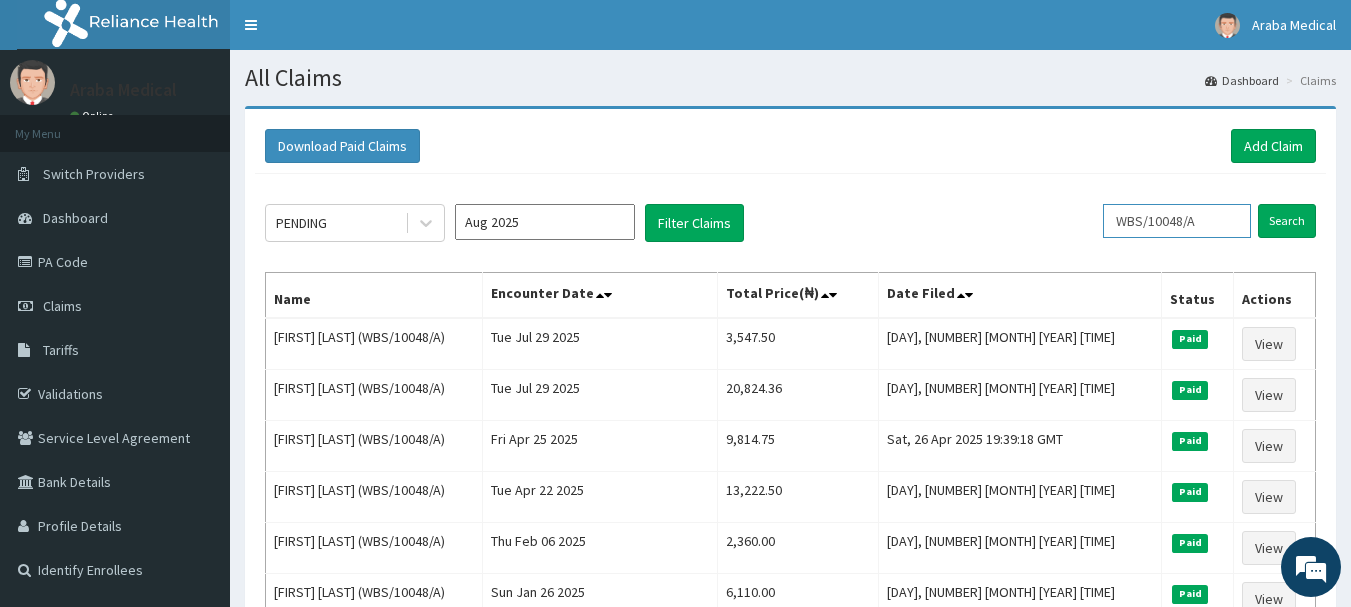click on "WBS/10048/A" at bounding box center [1177, 221] 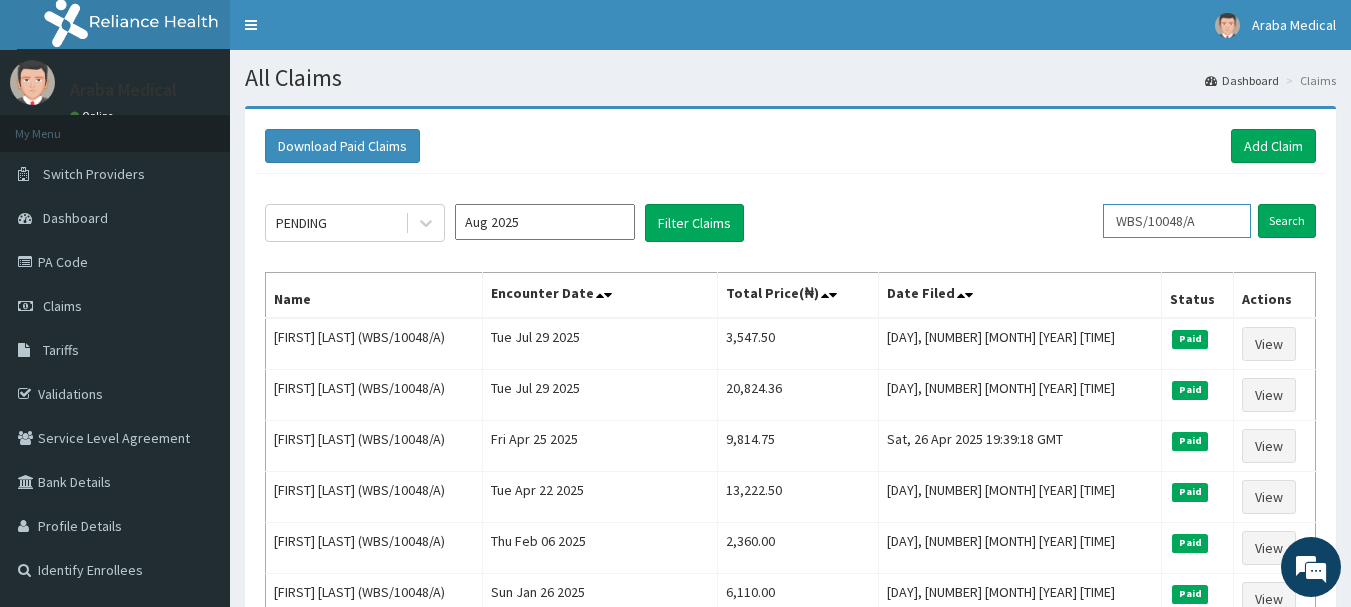 click on "WBS/10048/A" at bounding box center (1177, 221) 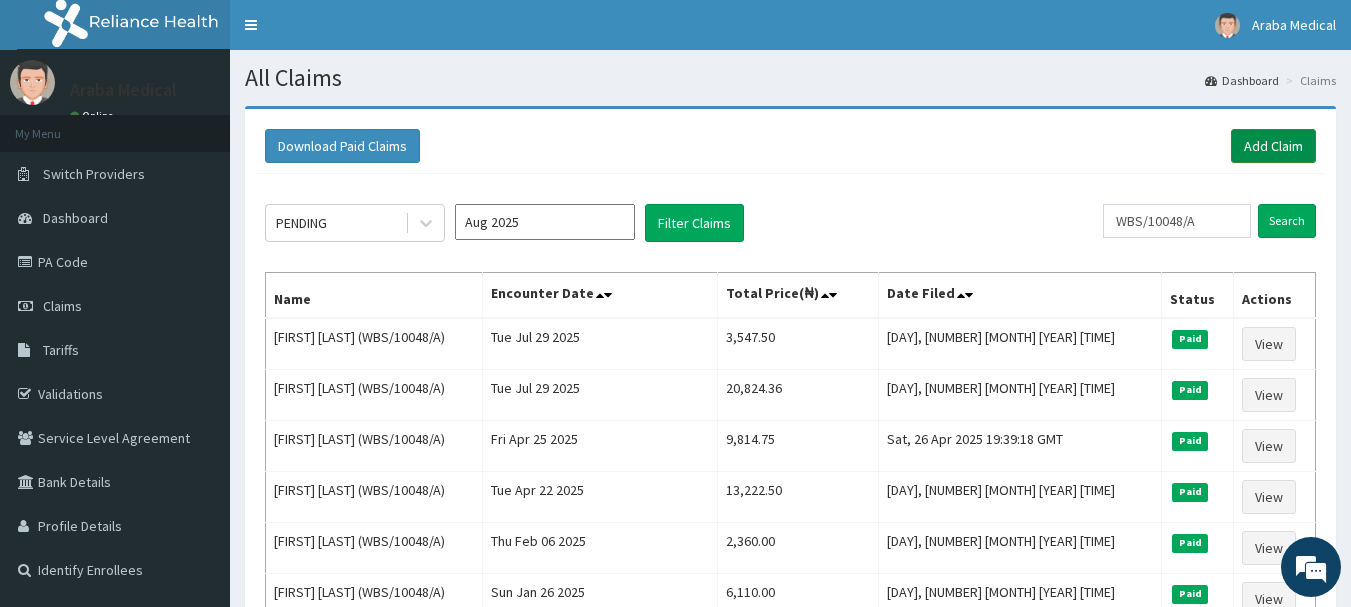 click on "Add Claim" at bounding box center [1273, 146] 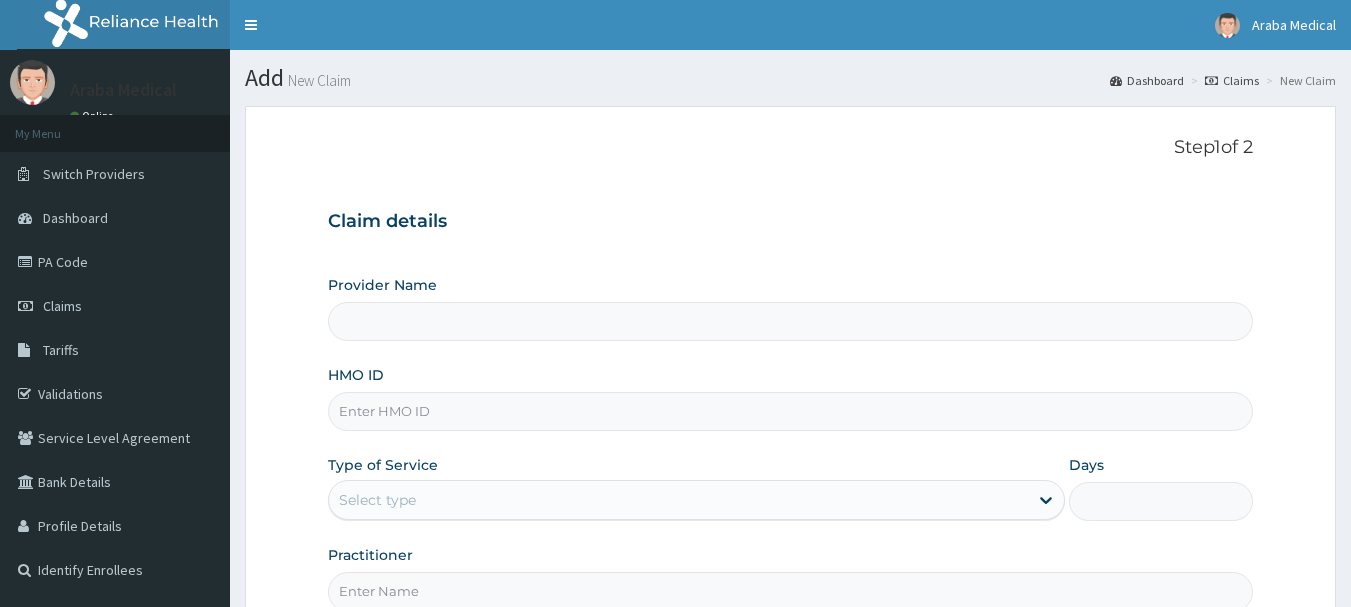 scroll, scrollTop: 0, scrollLeft: 0, axis: both 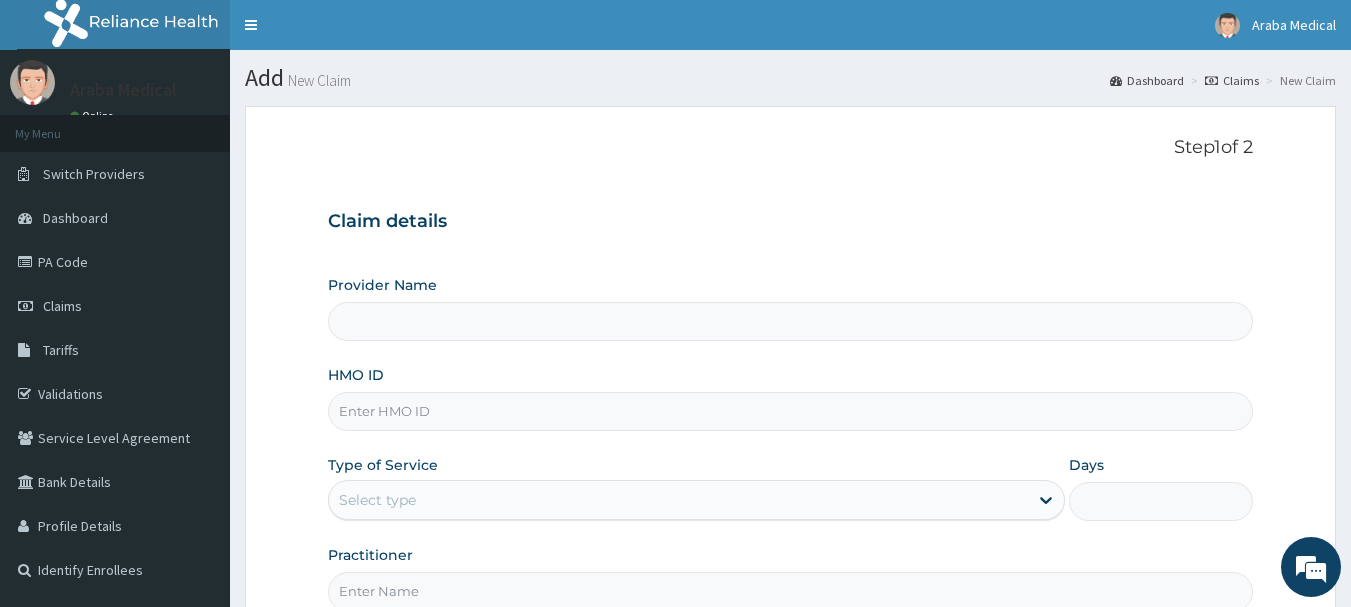 type on "Araba Medical Centre" 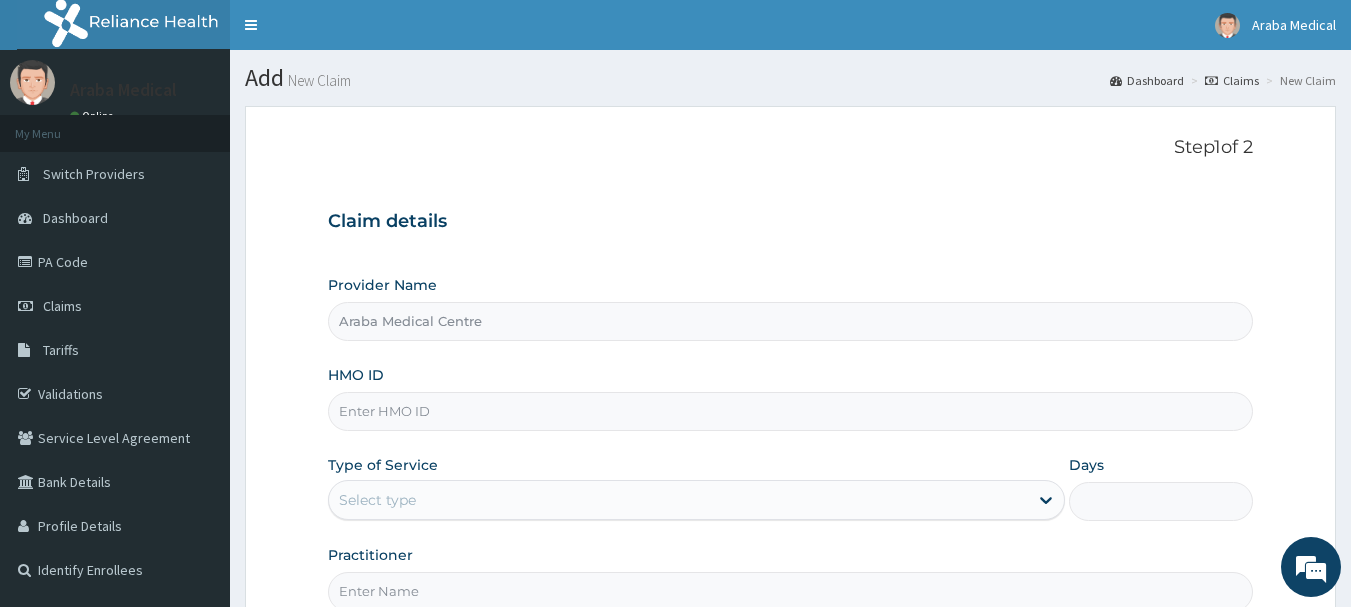 paste on "WBS/10048/A" 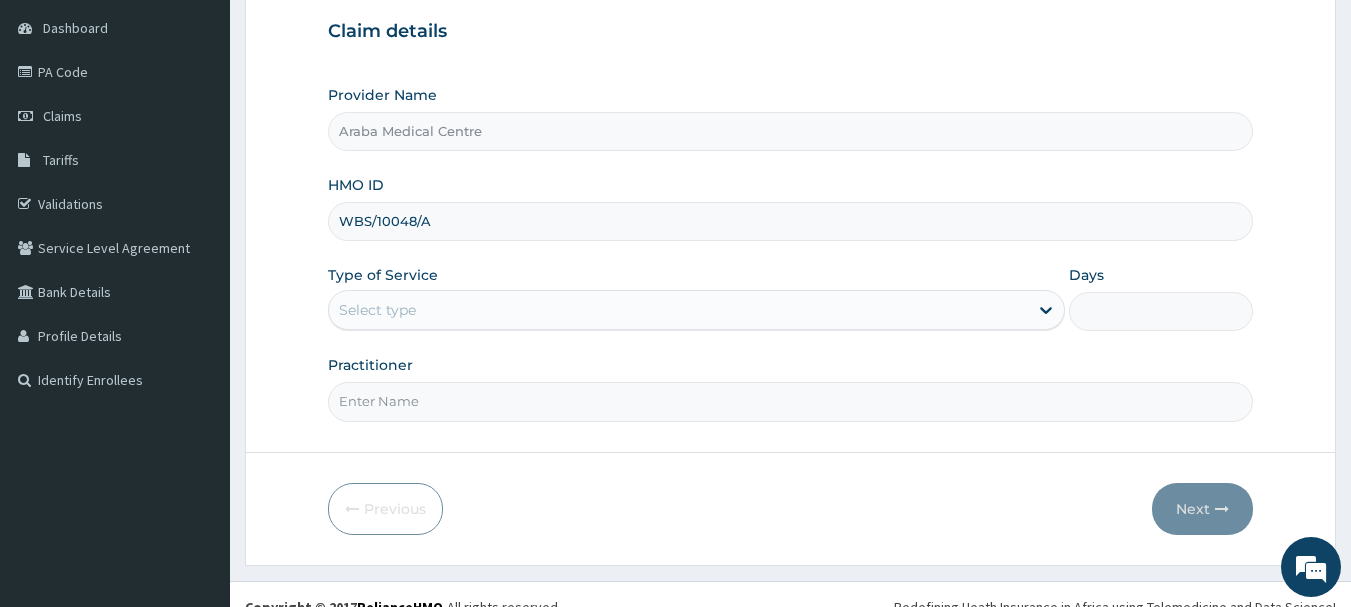scroll, scrollTop: 206, scrollLeft: 0, axis: vertical 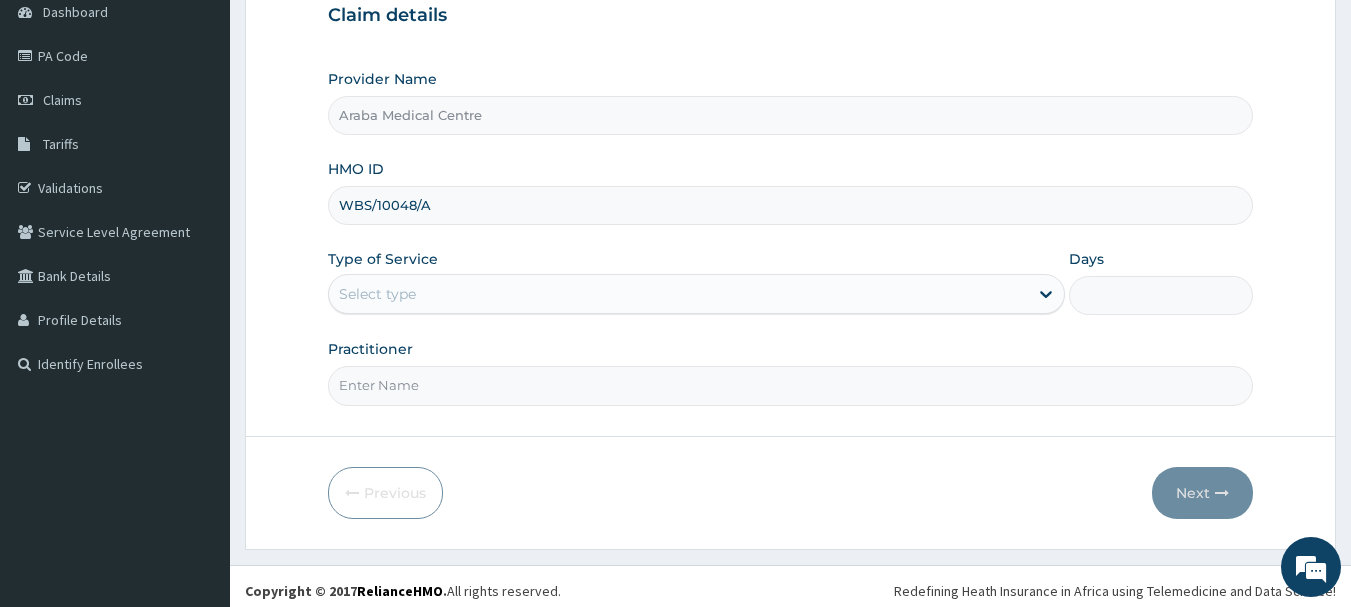 type on "WBS/10048/A" 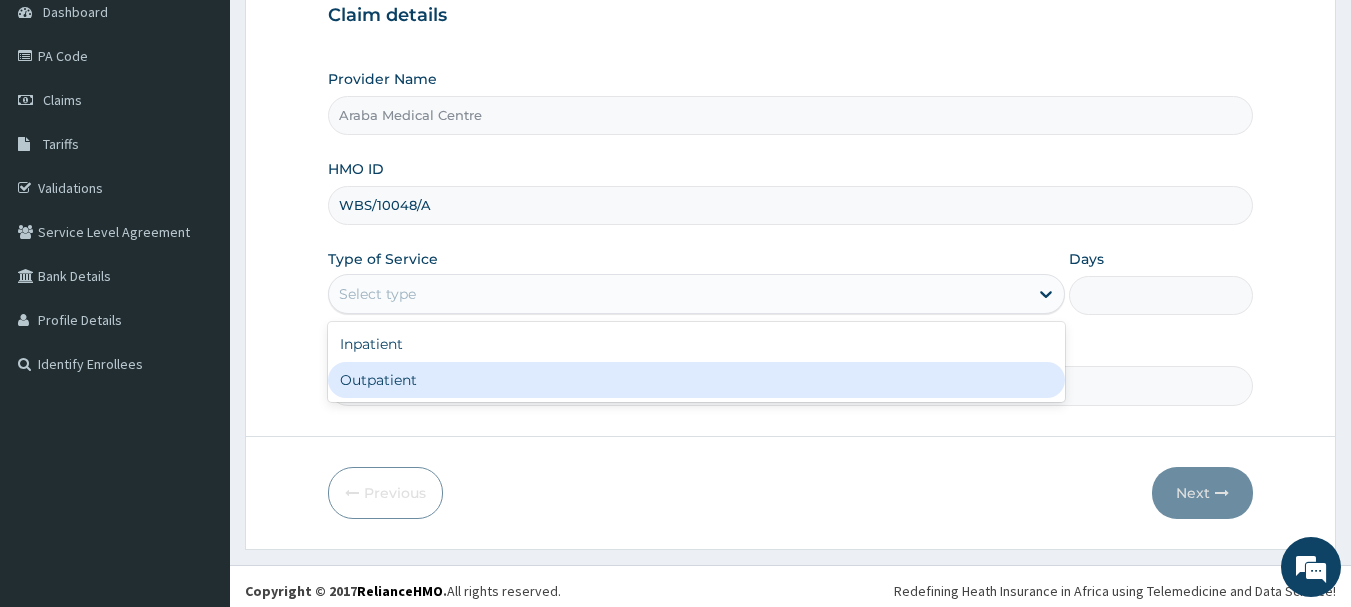click on "Outpatient" at bounding box center [696, 380] 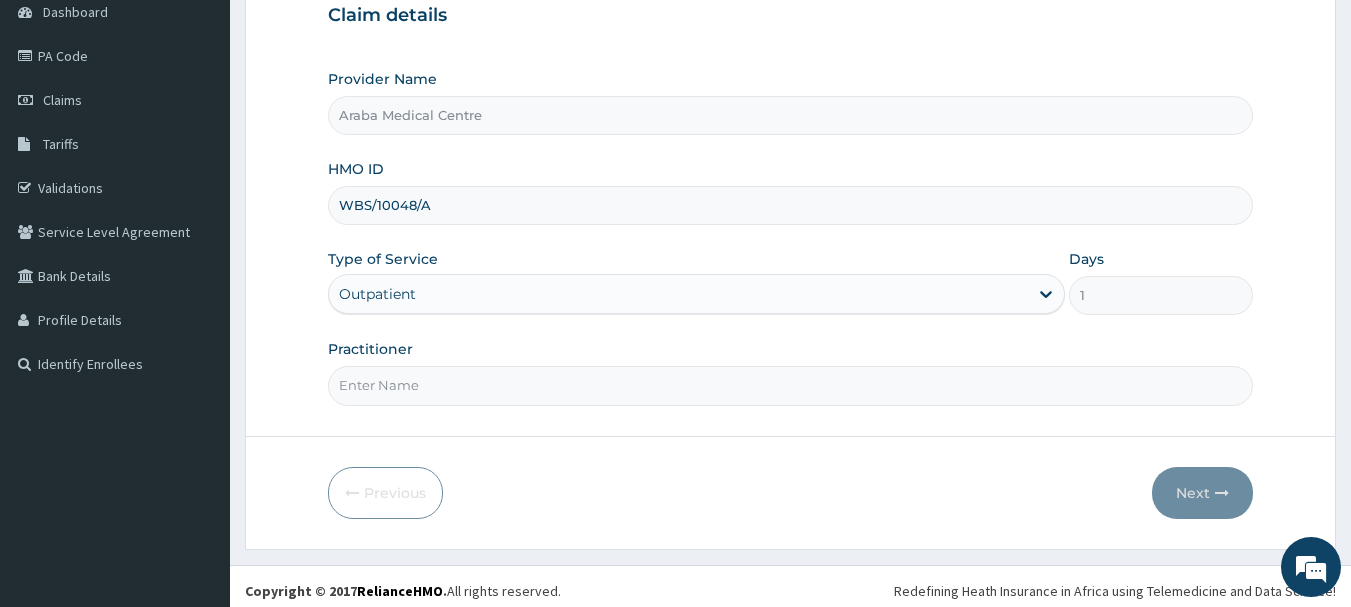 click on "Practitioner" at bounding box center (791, 385) 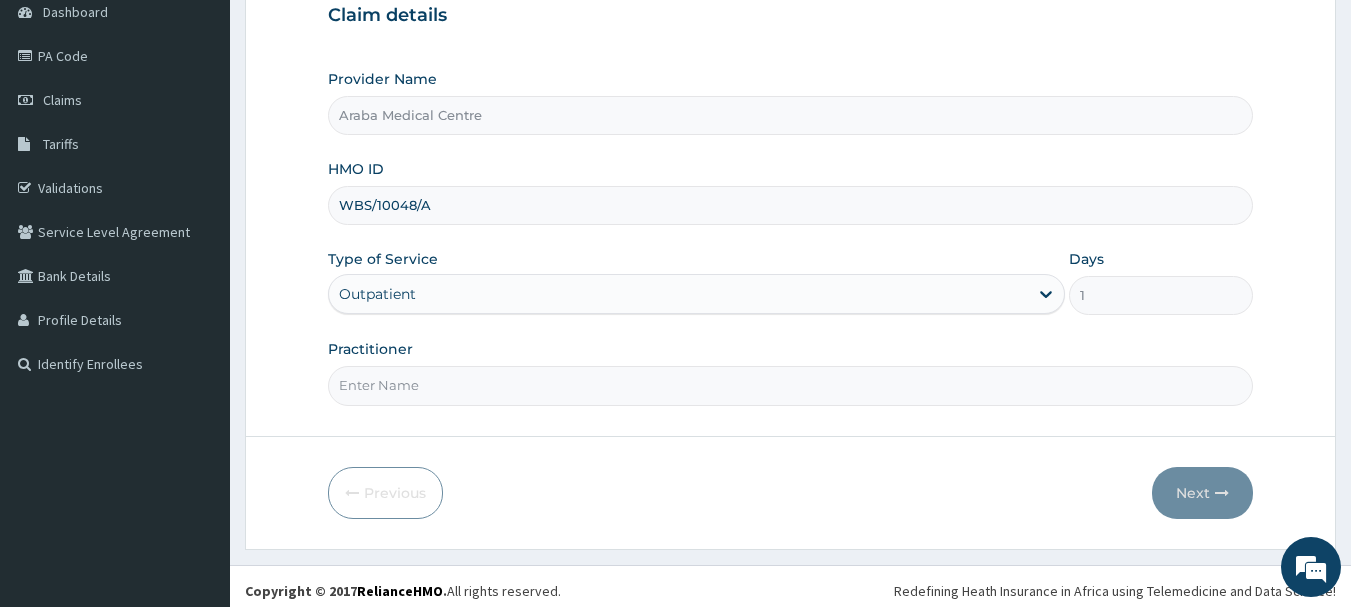 scroll, scrollTop: 0, scrollLeft: 0, axis: both 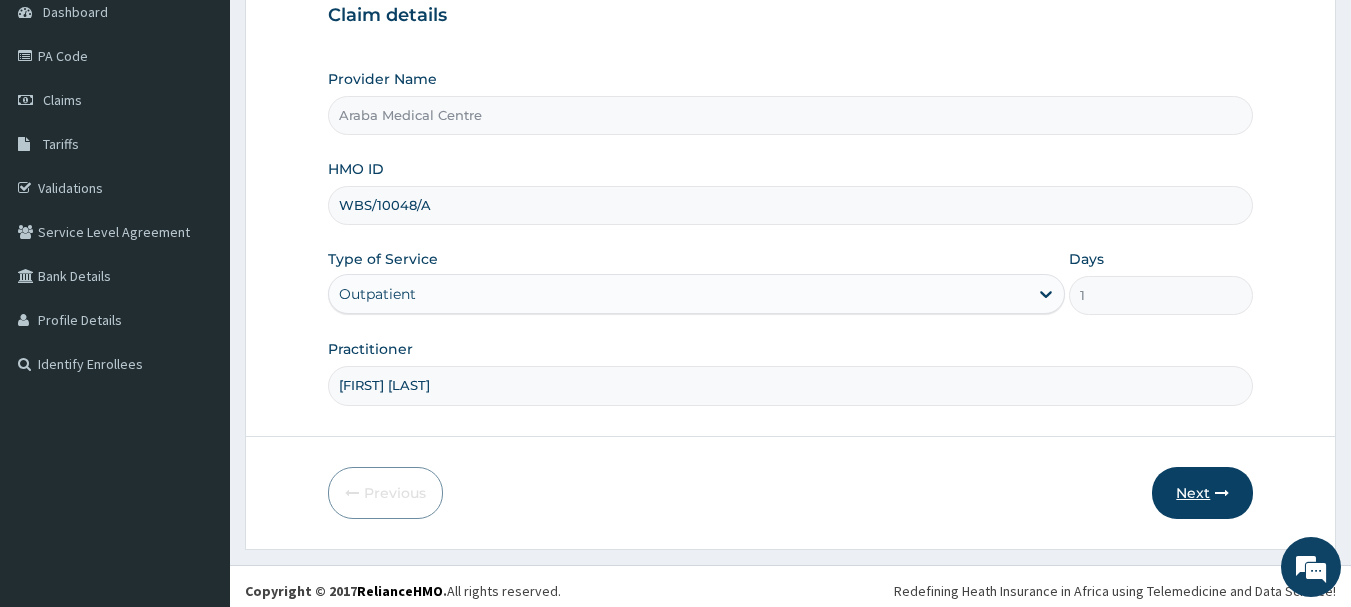 type on "DR AJET" 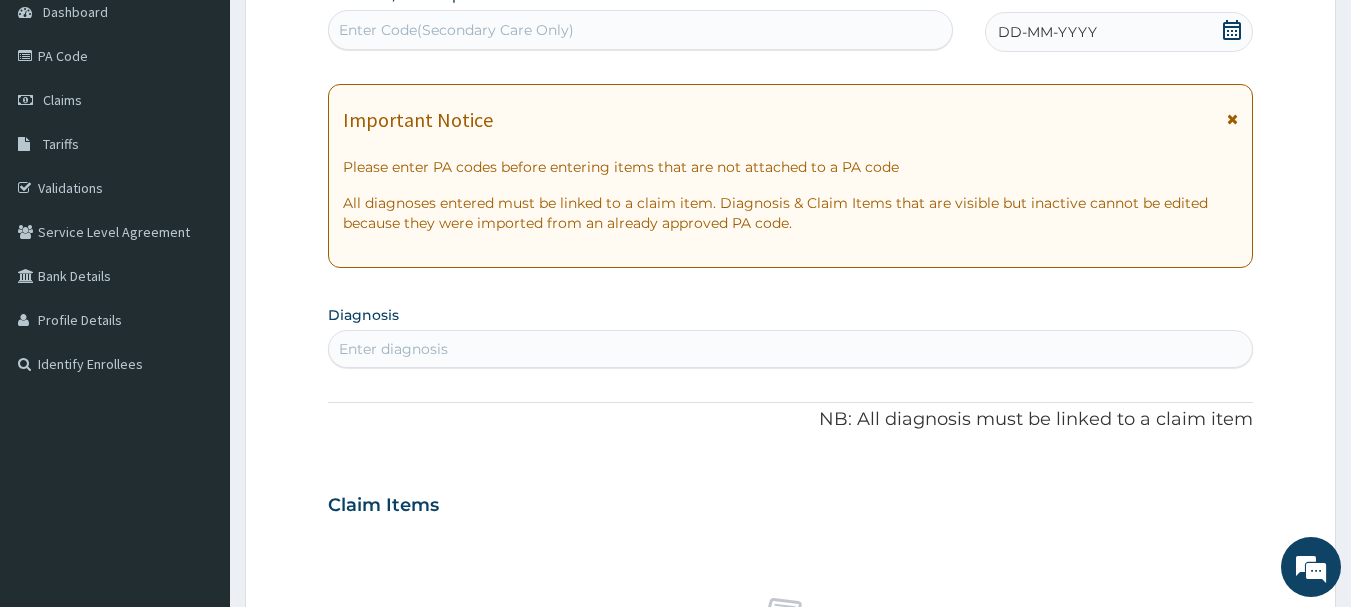 click on "Enter Code(Secondary Care Only)" at bounding box center (641, 30) 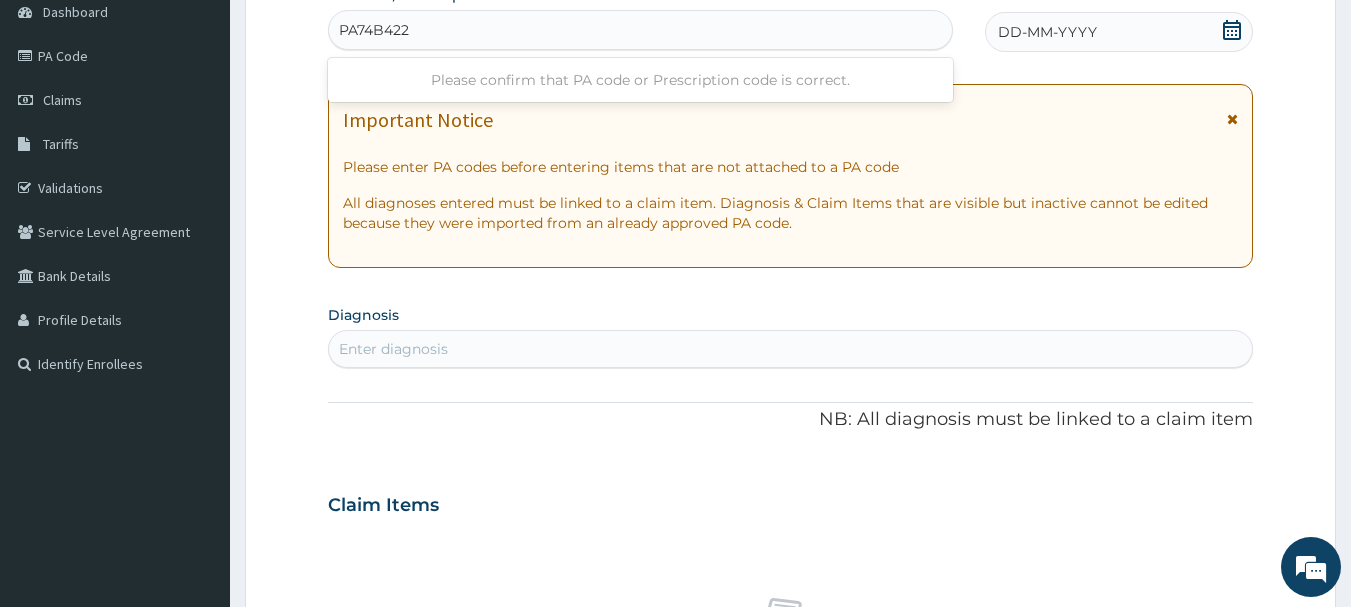 type on "PA/74B422" 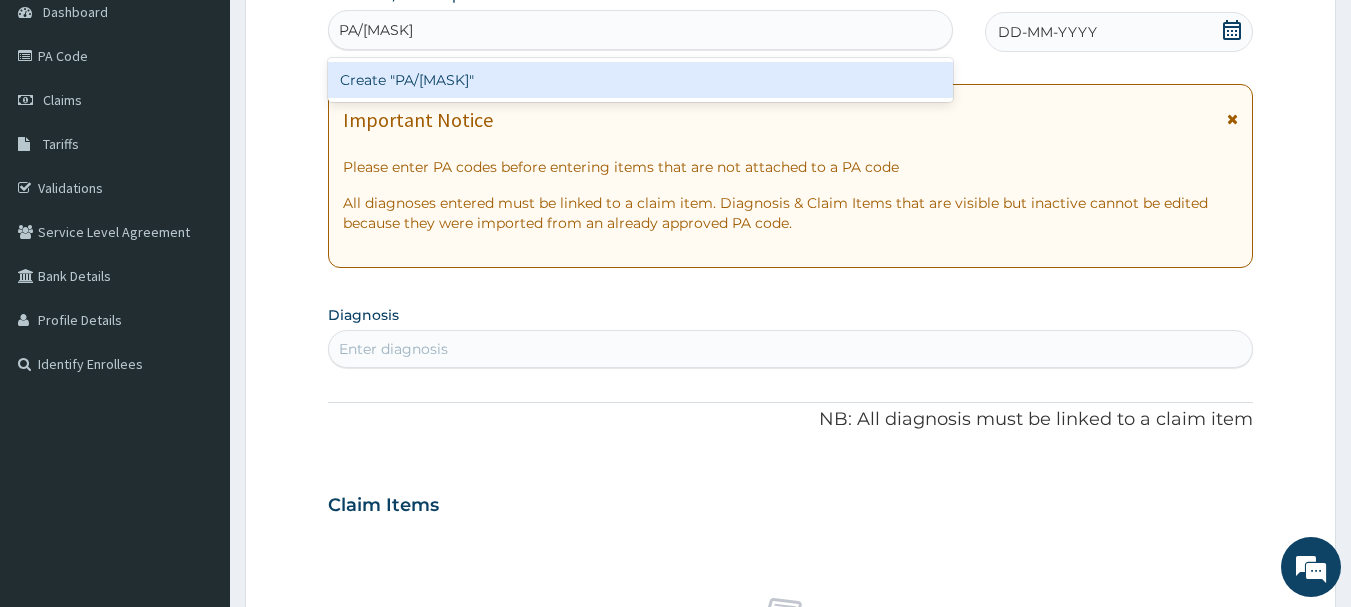 click on "Create "PA/74B422"" at bounding box center [641, 80] 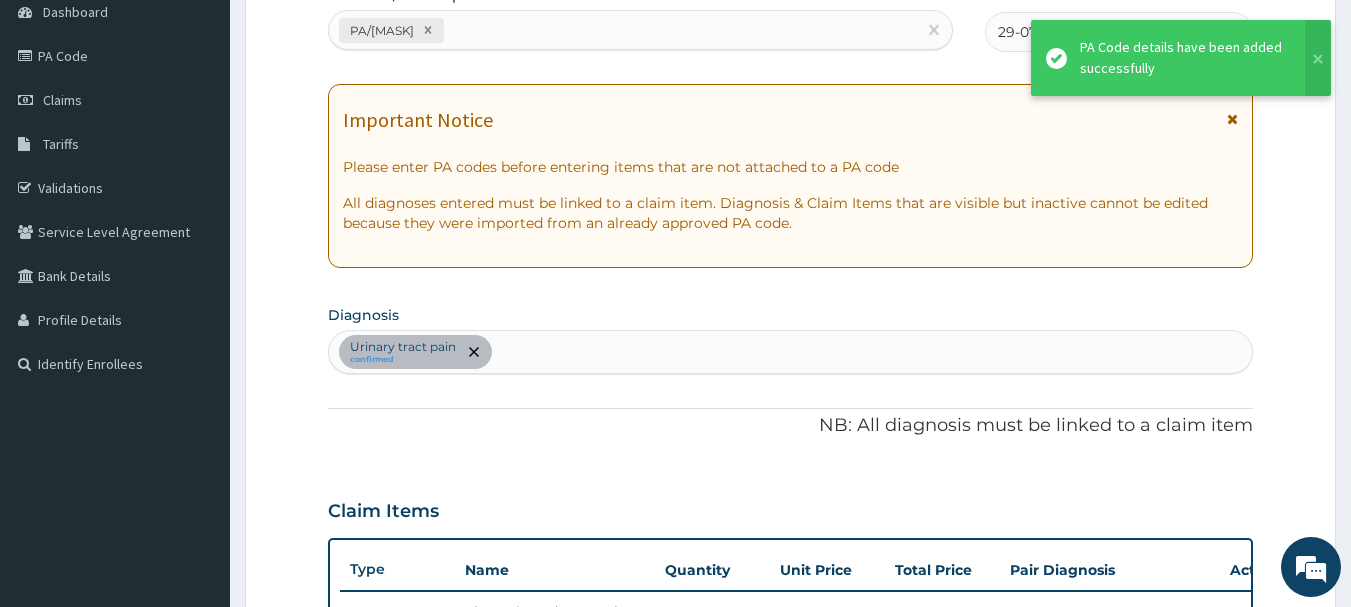 scroll, scrollTop: 534, scrollLeft: 0, axis: vertical 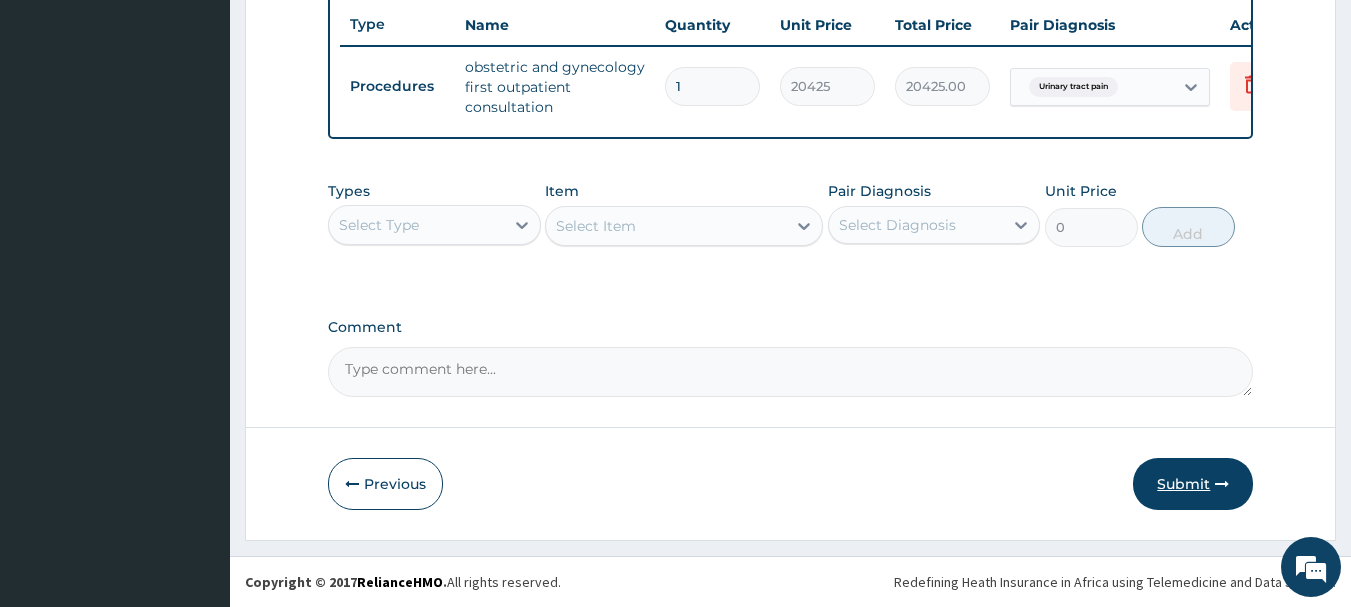 click on "Submit" at bounding box center (1193, 484) 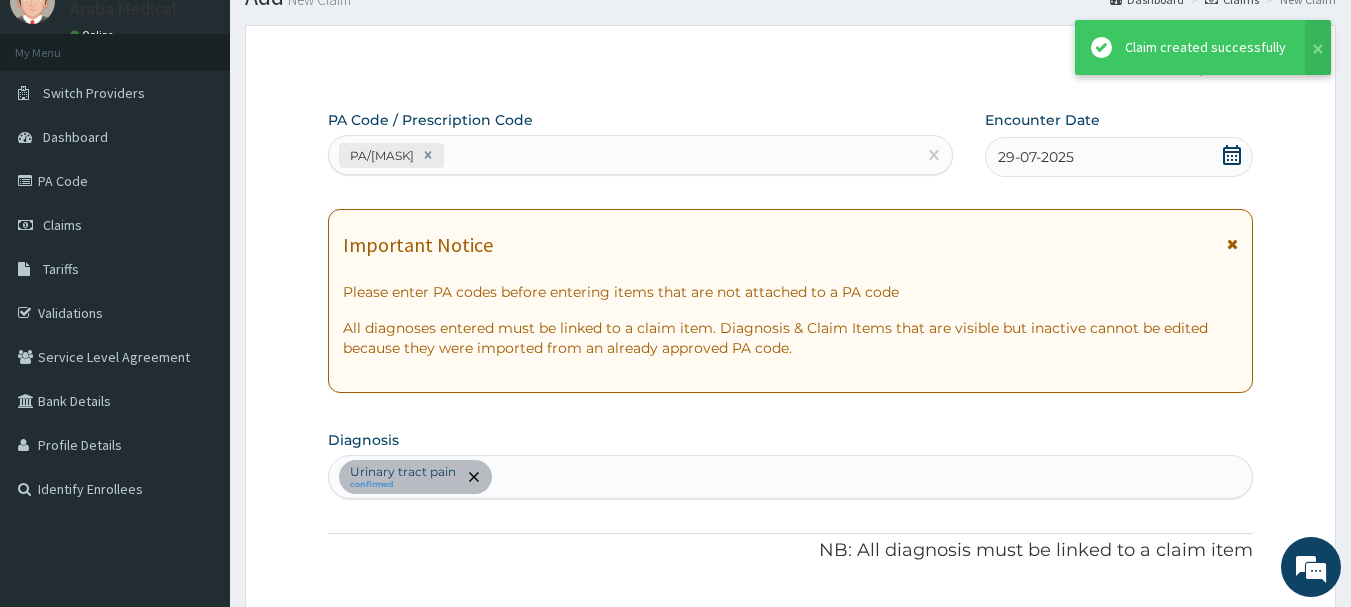 scroll, scrollTop: 766, scrollLeft: 0, axis: vertical 